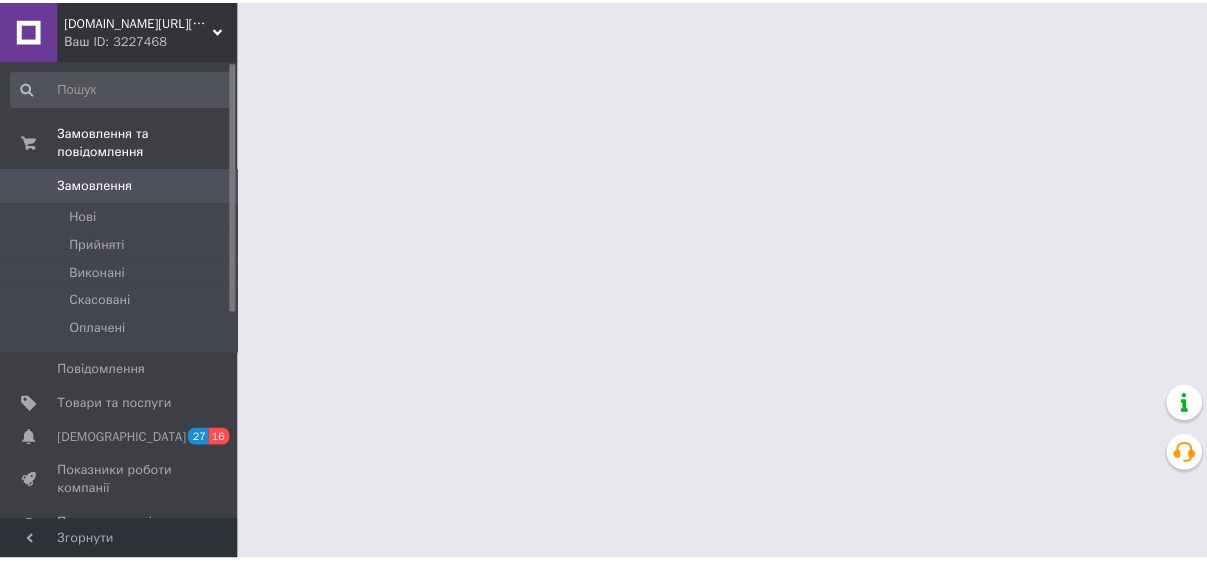scroll, scrollTop: 0, scrollLeft: 0, axis: both 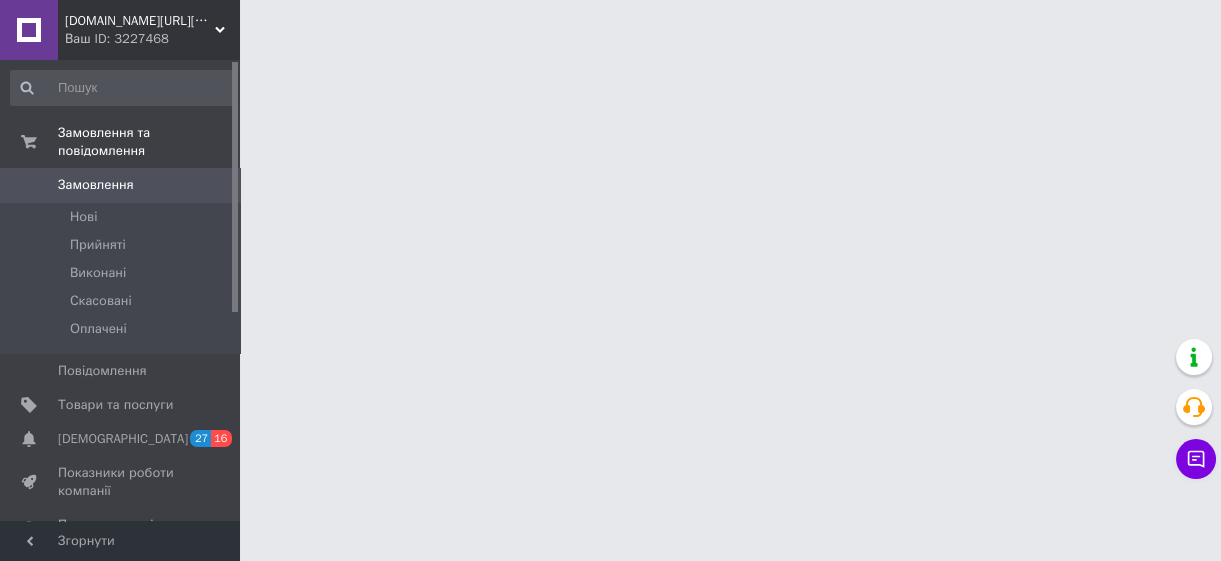 click on "Замовлення" at bounding box center (96, 185) 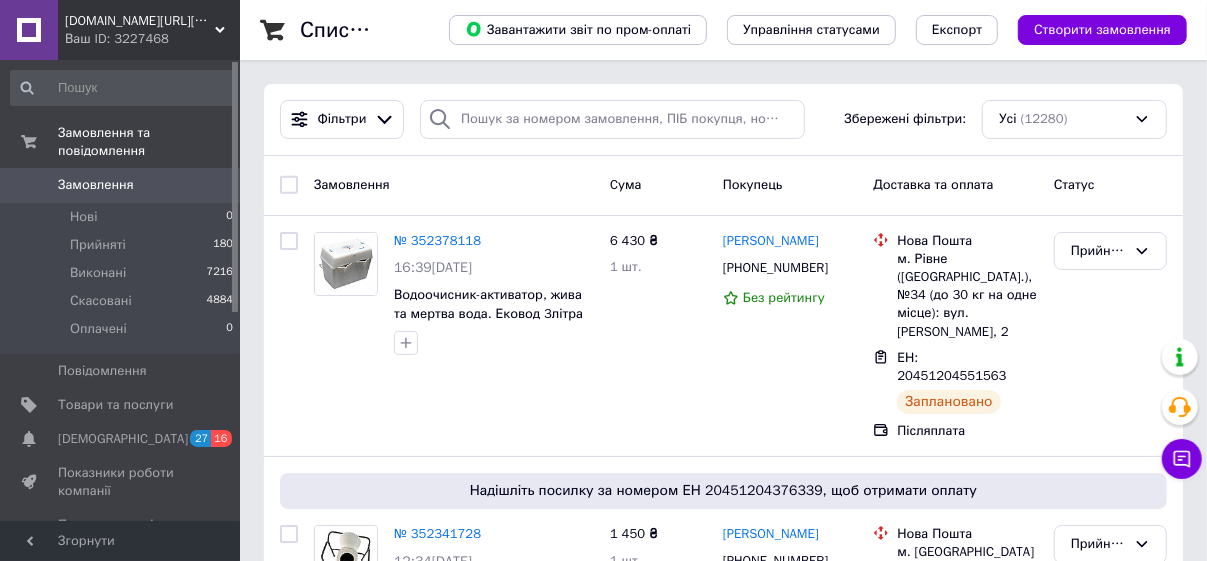 scroll, scrollTop: 181, scrollLeft: 0, axis: vertical 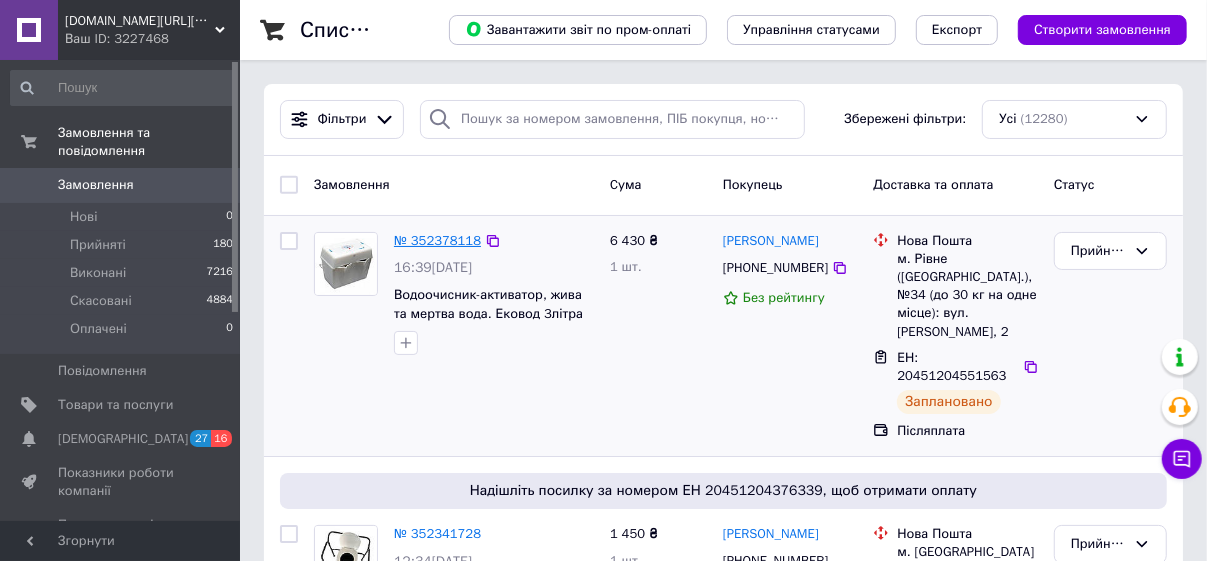 click on "№ 352378118" at bounding box center [437, 240] 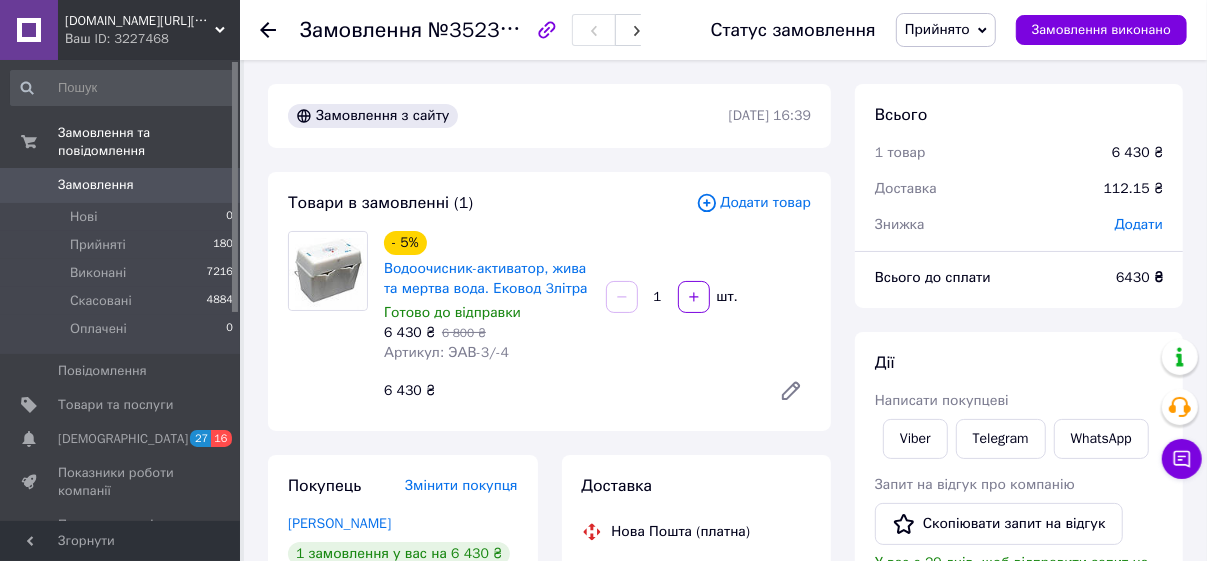 scroll, scrollTop: 181, scrollLeft: 0, axis: vertical 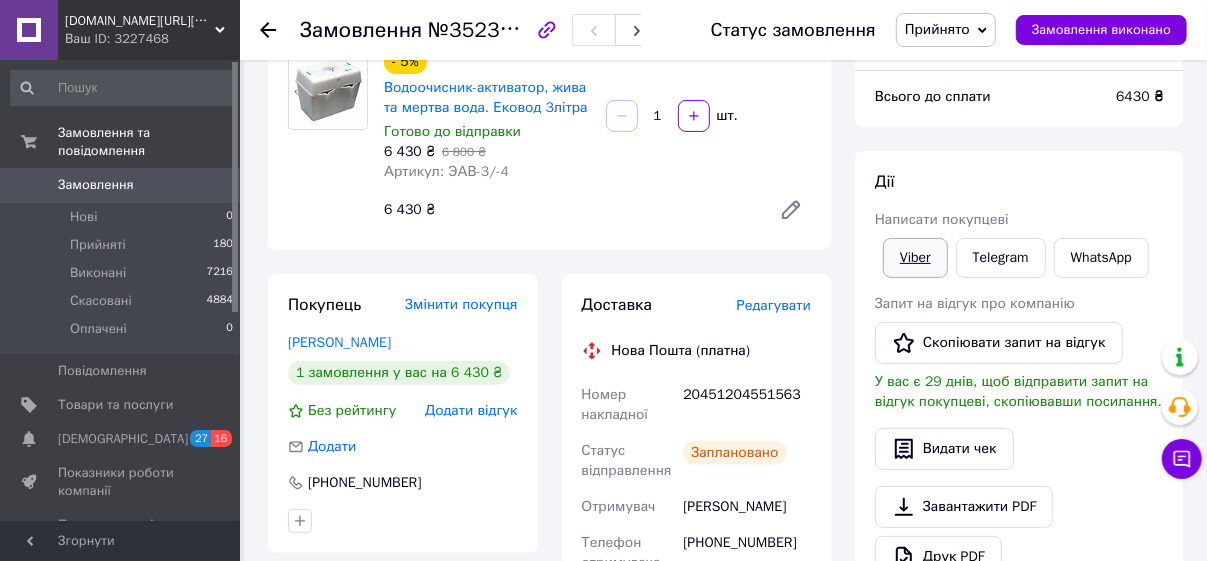 click on "Viber" at bounding box center (915, 258) 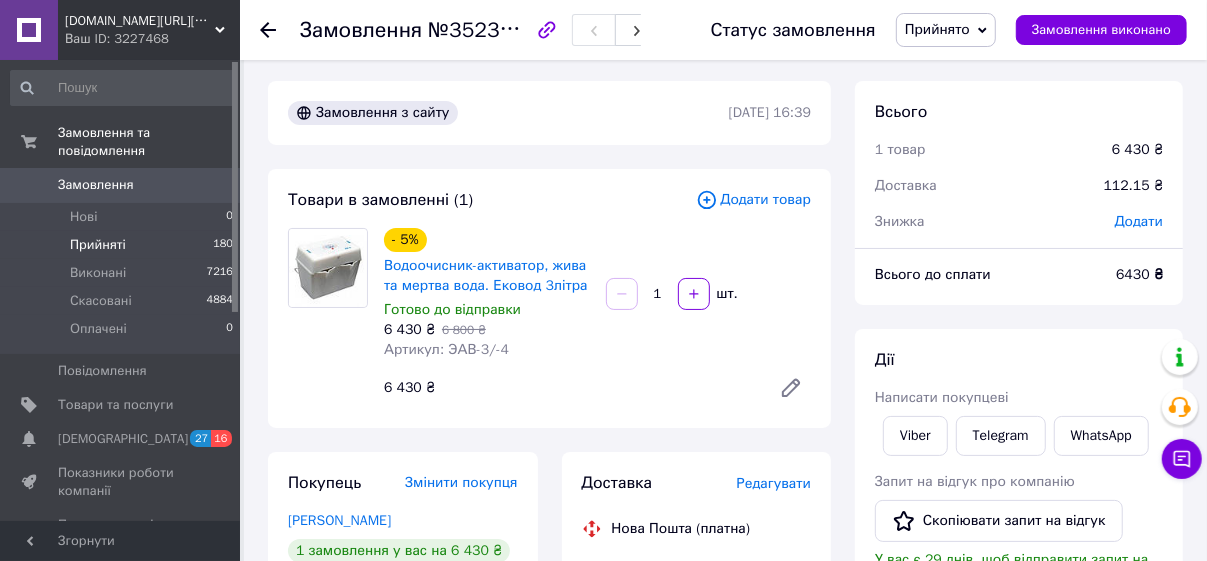 scroll, scrollTop: 0, scrollLeft: 0, axis: both 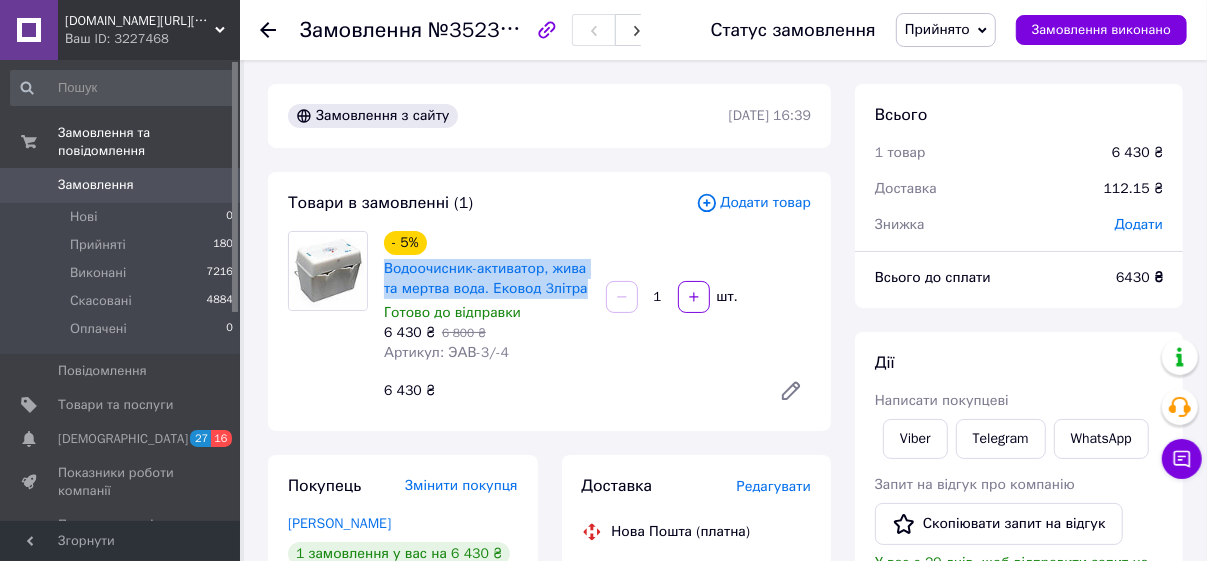 drag, startPoint x: 583, startPoint y: 297, endPoint x: 377, endPoint y: 266, distance: 208.31947 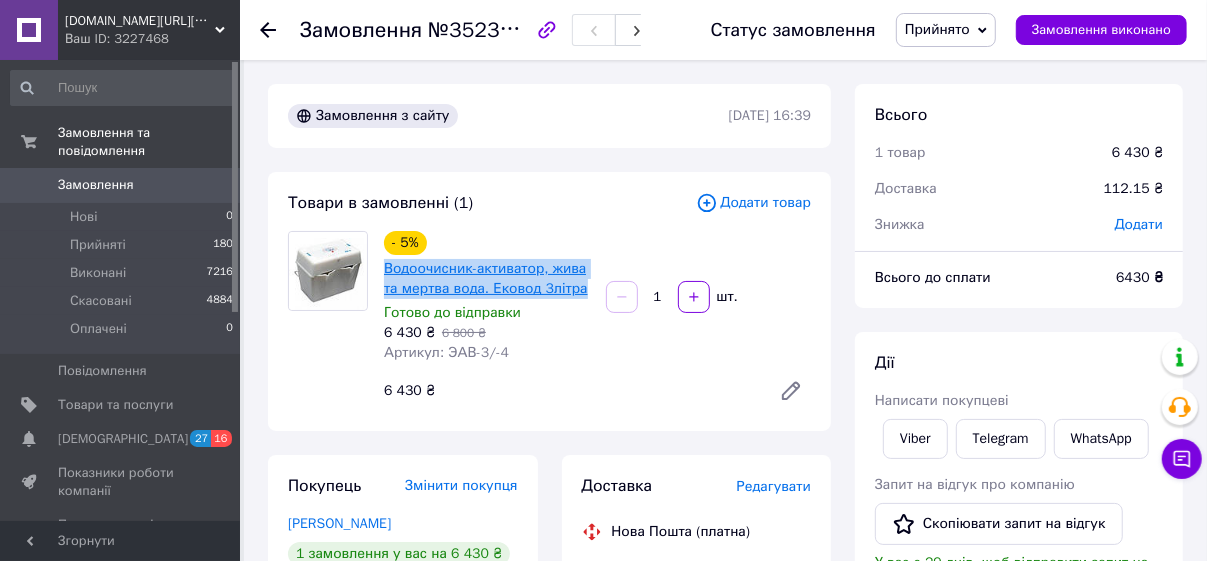 copy on "Водоочисник-активатор, жива та мертва вода. Ековод 3літра" 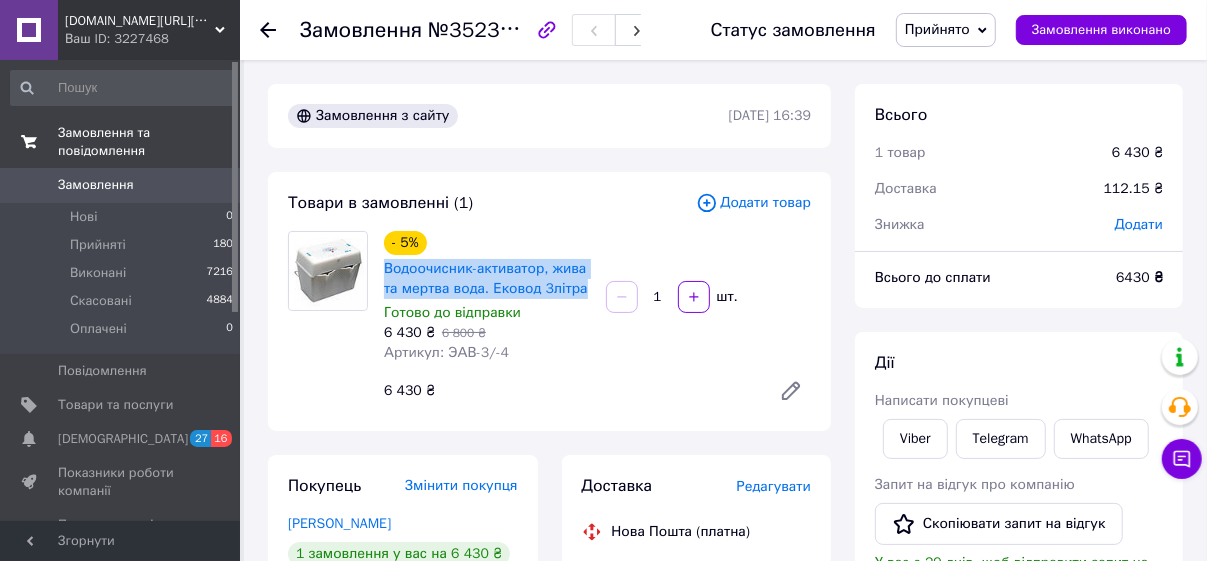 click on "Замовлення та повідомлення" at bounding box center [149, 142] 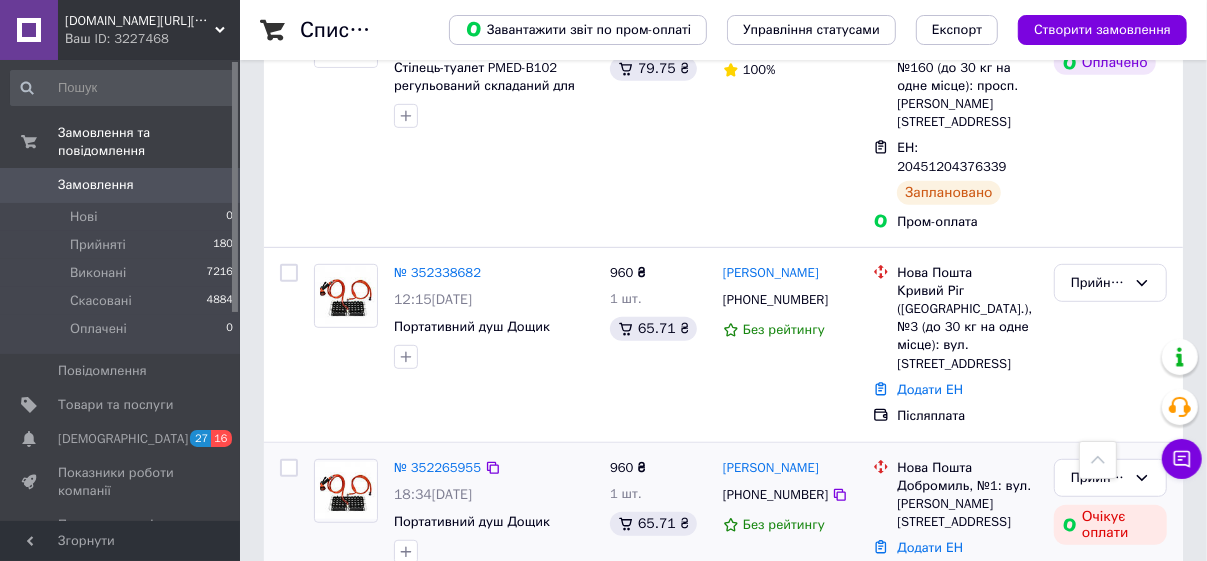 scroll, scrollTop: 636, scrollLeft: 0, axis: vertical 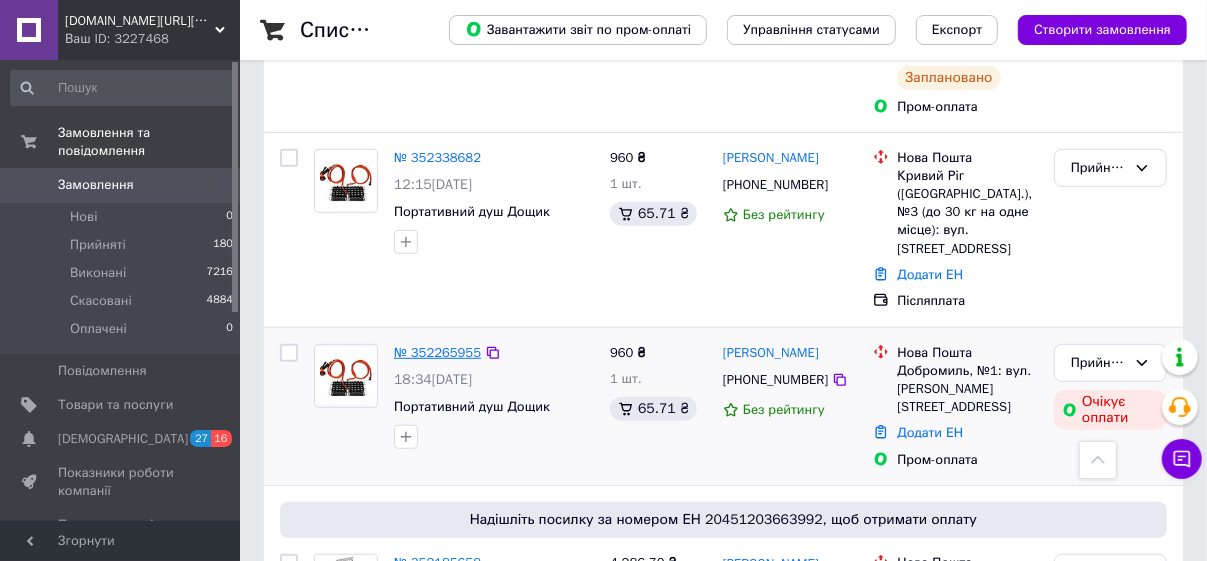 click on "№ 352265955" at bounding box center (437, 352) 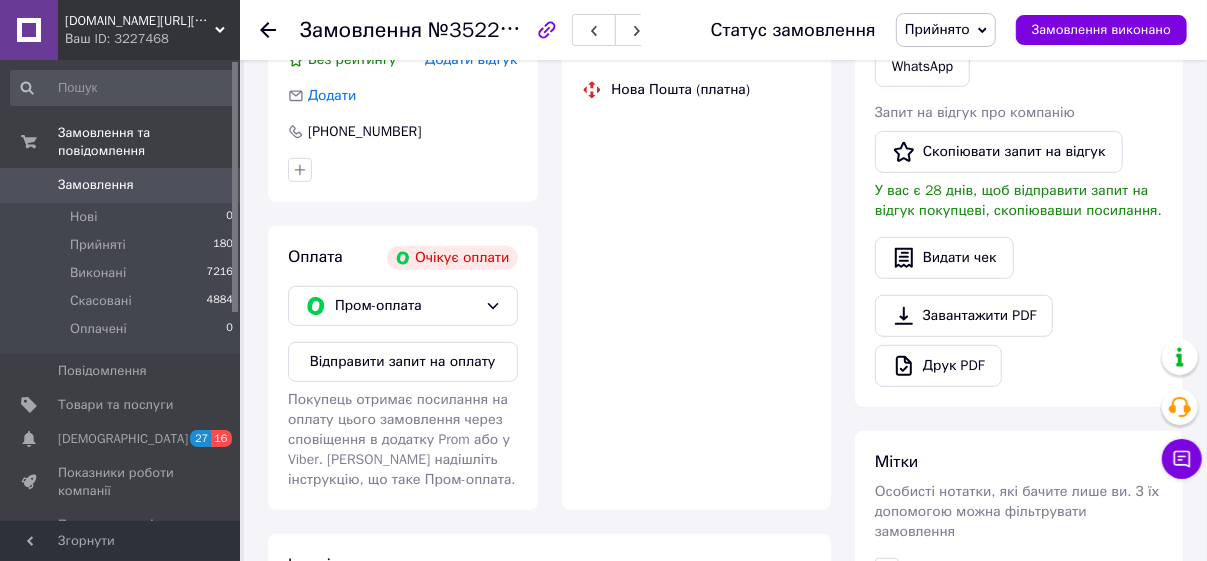 scroll, scrollTop: 636, scrollLeft: 0, axis: vertical 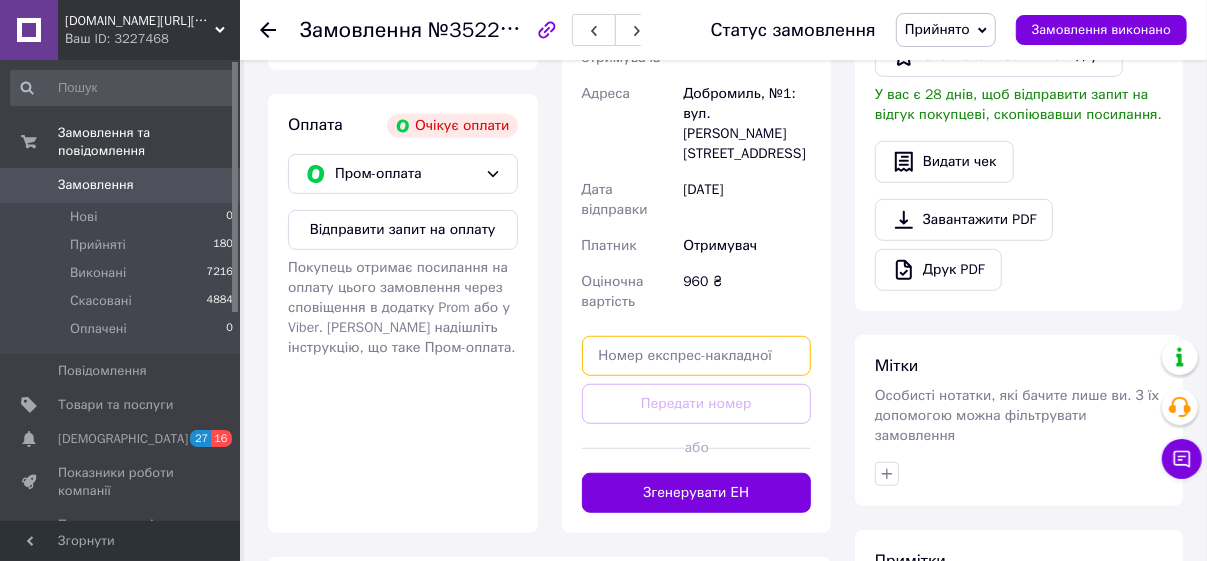 drag, startPoint x: 646, startPoint y: 334, endPoint x: 647, endPoint y: 321, distance: 13.038404 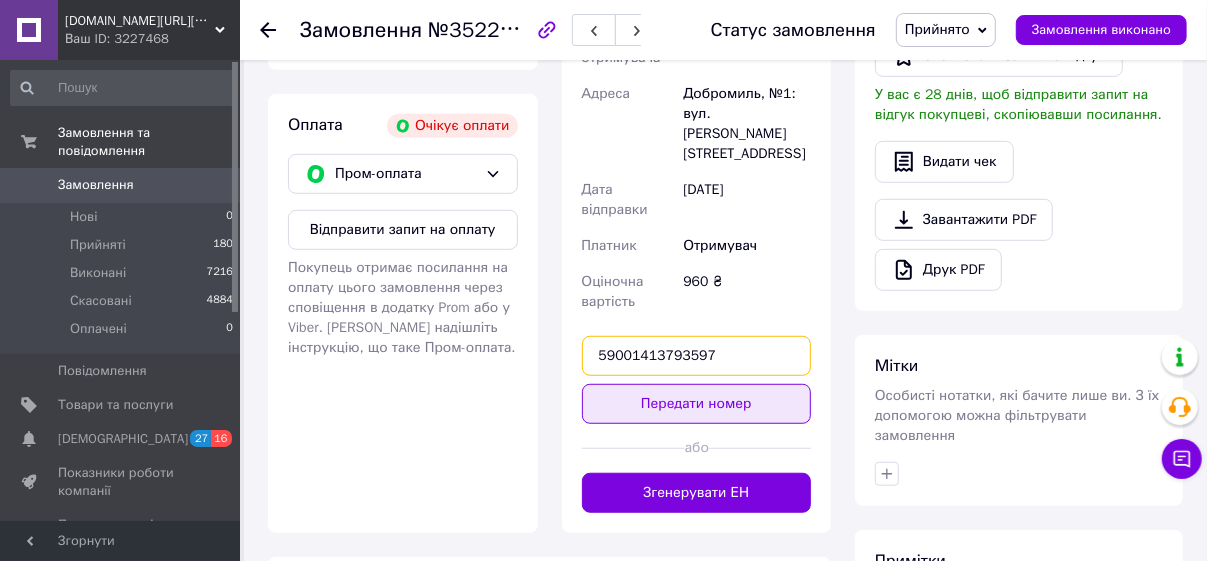 type on "59001413793597" 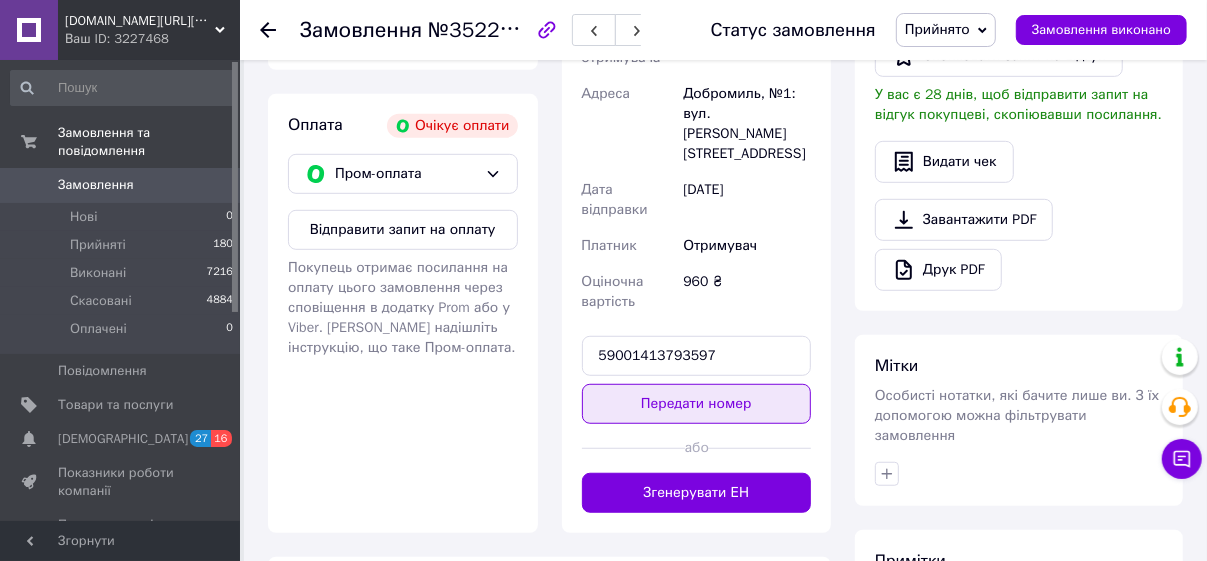 click on "Передати номер" at bounding box center (697, 404) 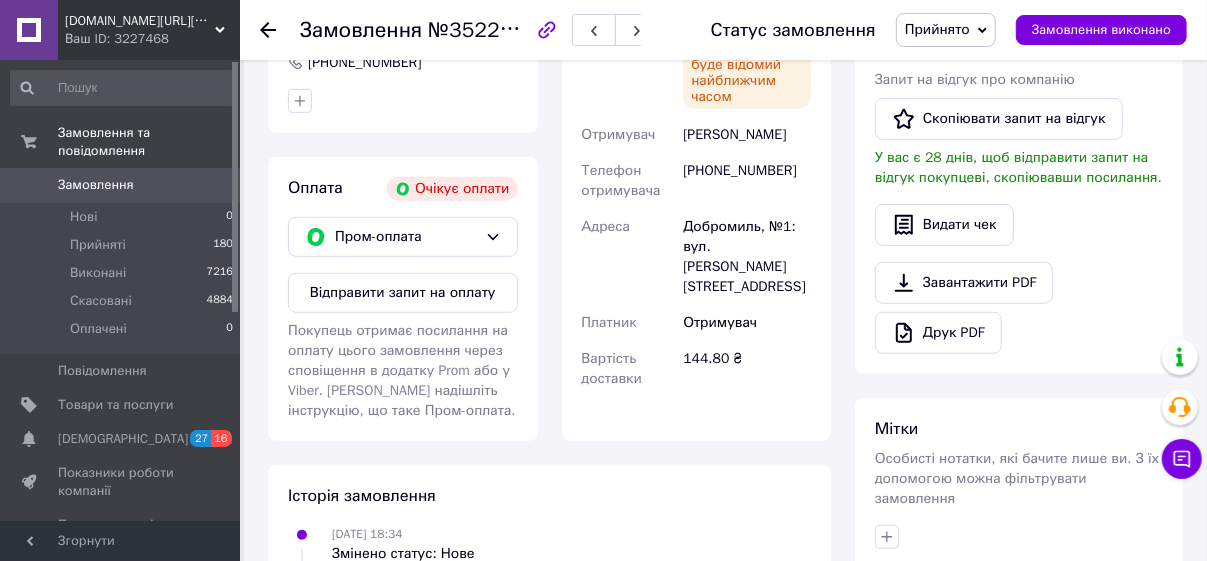 scroll, scrollTop: 545, scrollLeft: 0, axis: vertical 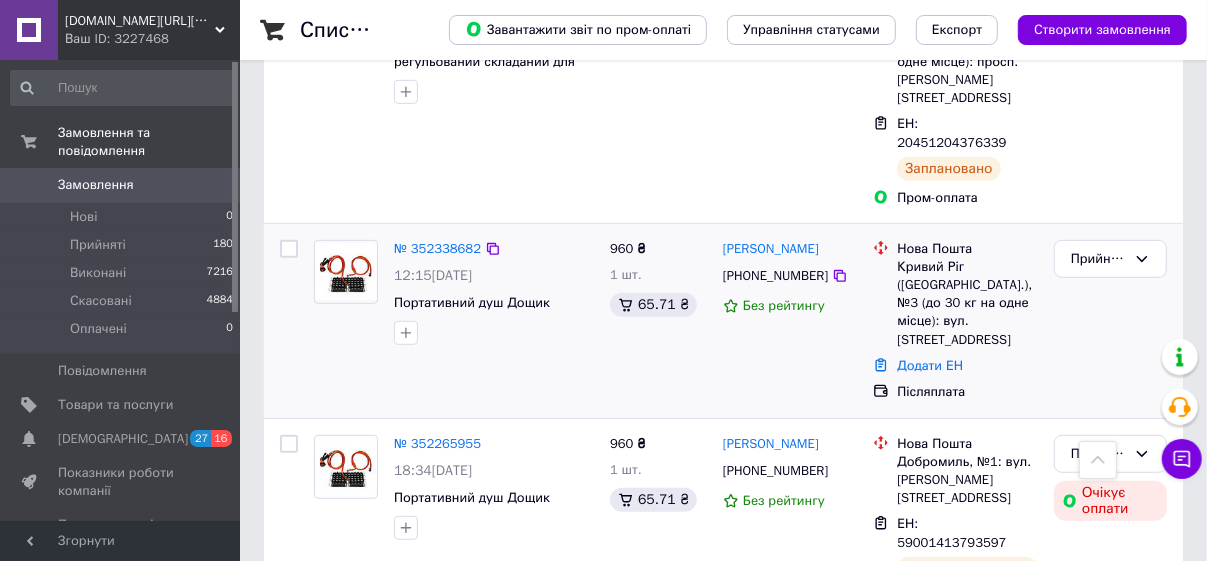 click on "№ 352338682" at bounding box center (437, 249) 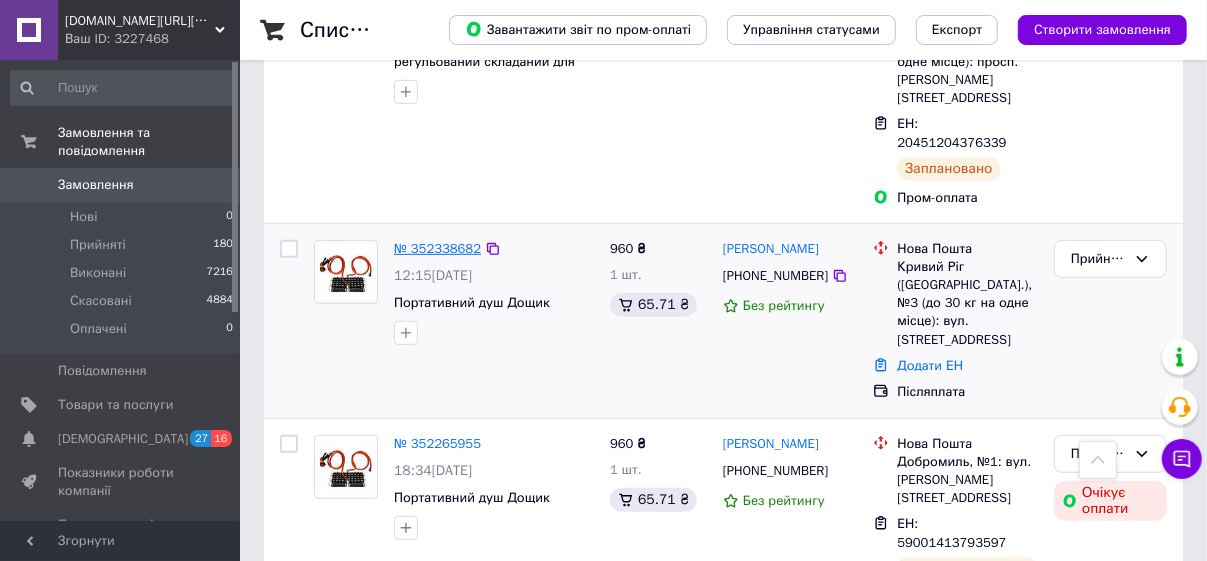 click on "№ 352338682" at bounding box center (437, 248) 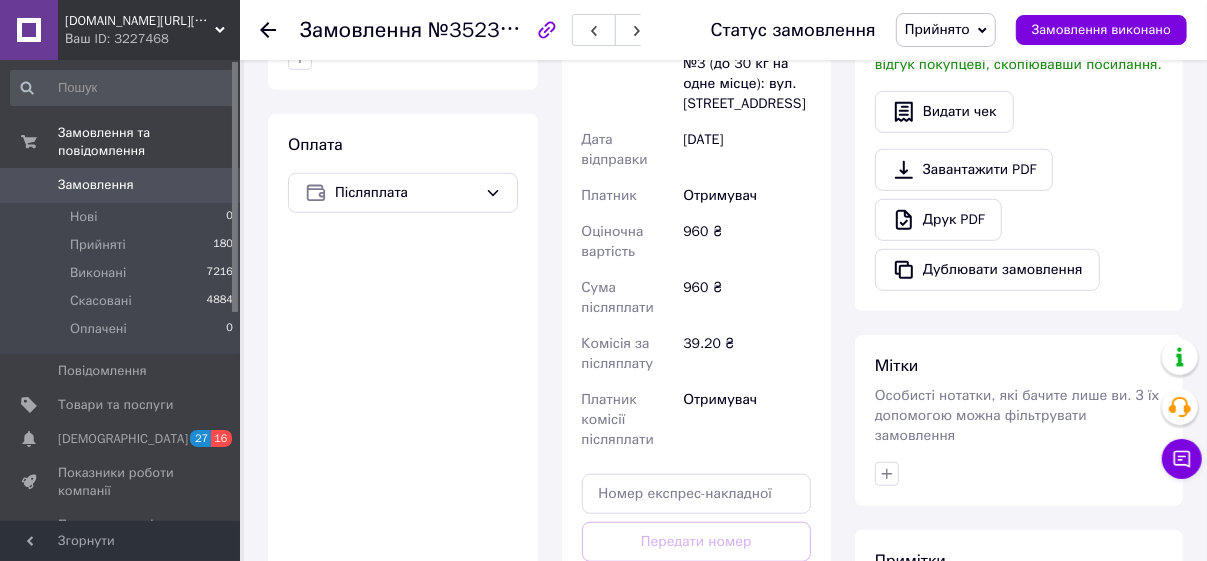 scroll, scrollTop: 727, scrollLeft: 0, axis: vertical 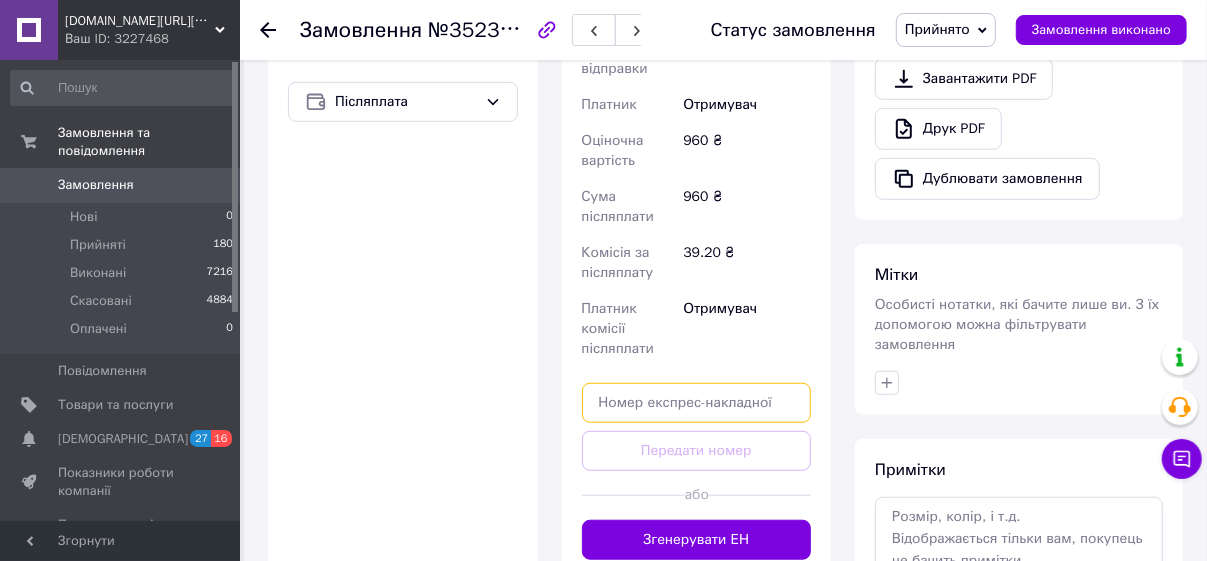 click at bounding box center (697, 403) 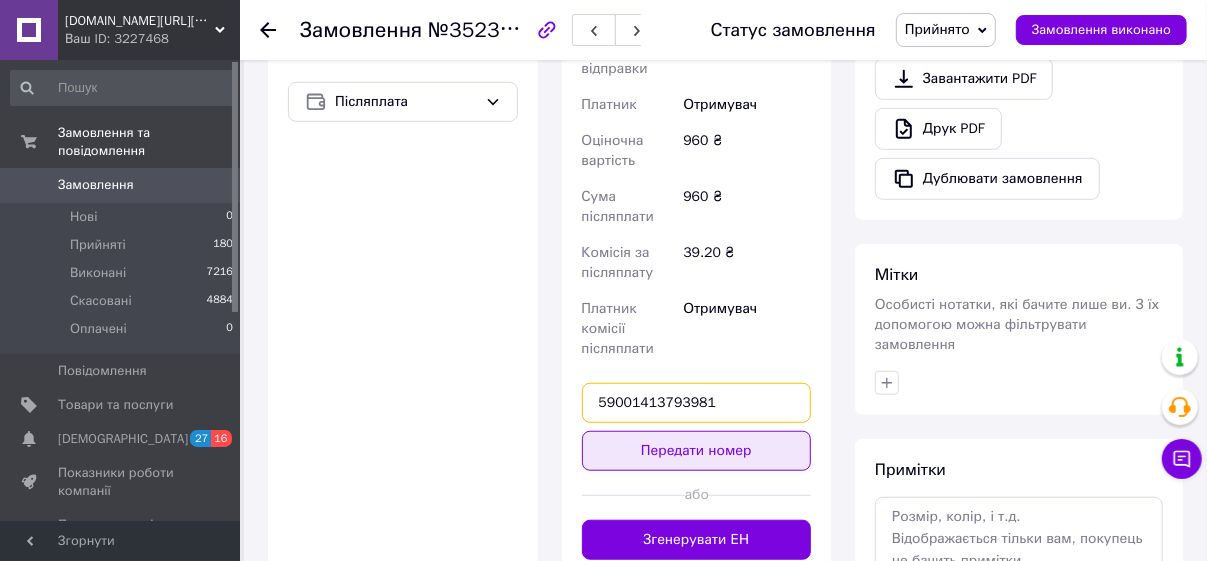 type on "59001413793981" 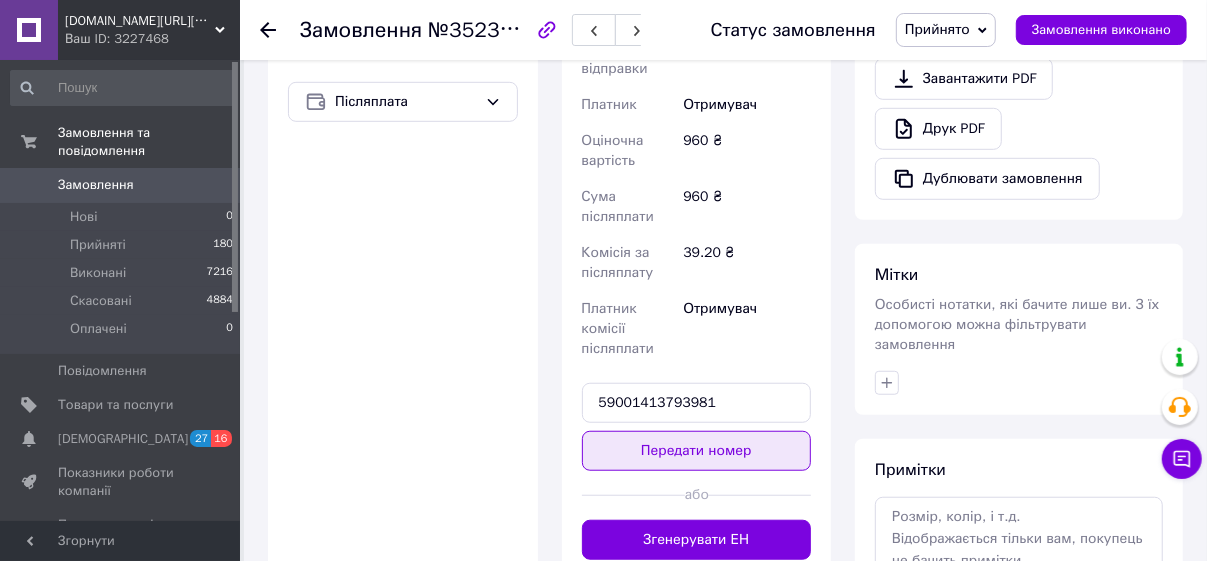 click on "Передати номер" at bounding box center (697, 451) 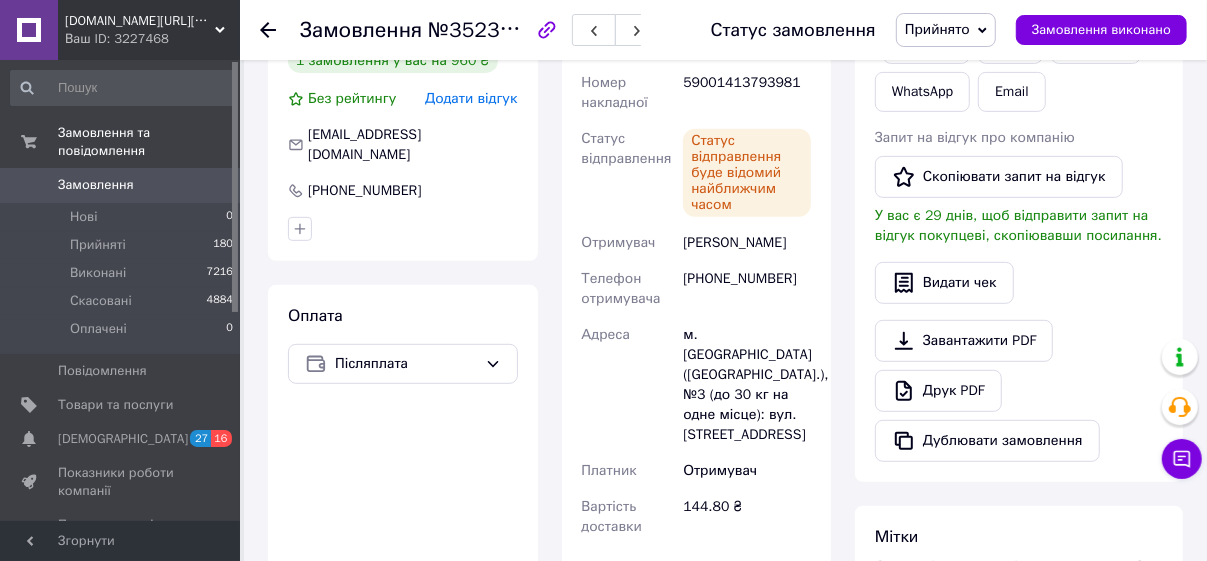 scroll, scrollTop: 363, scrollLeft: 0, axis: vertical 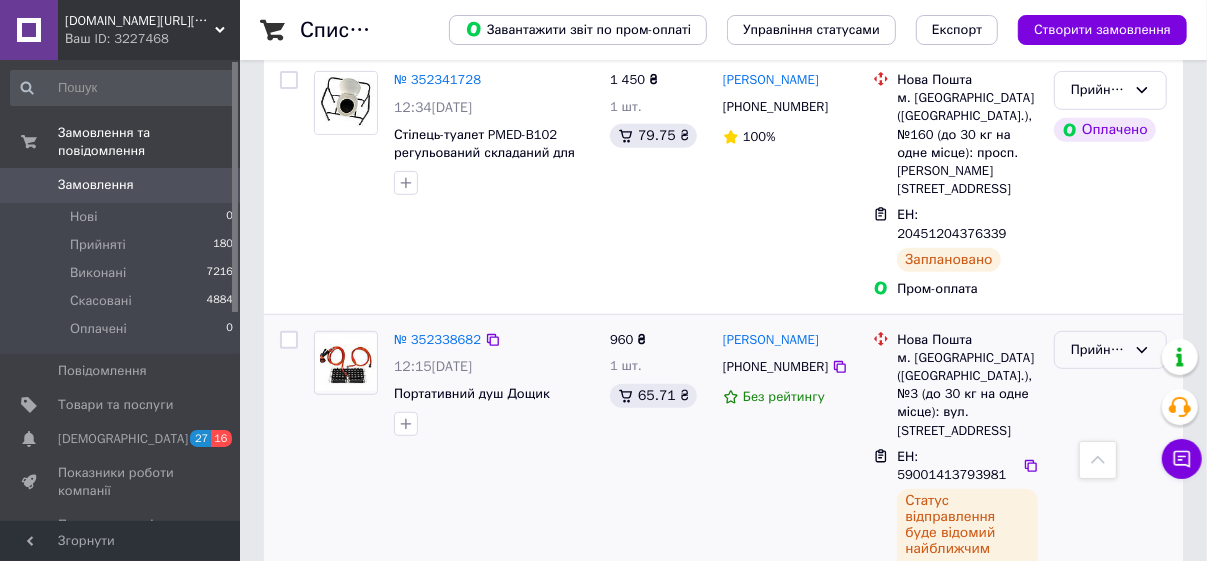 click 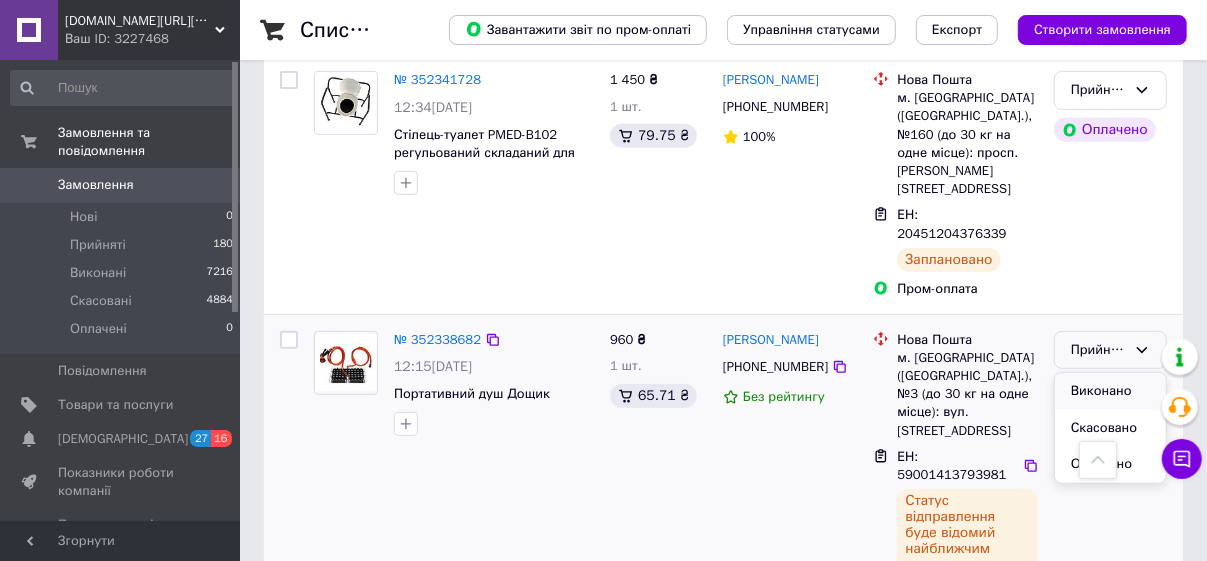 click on "Виконано" at bounding box center [1110, 391] 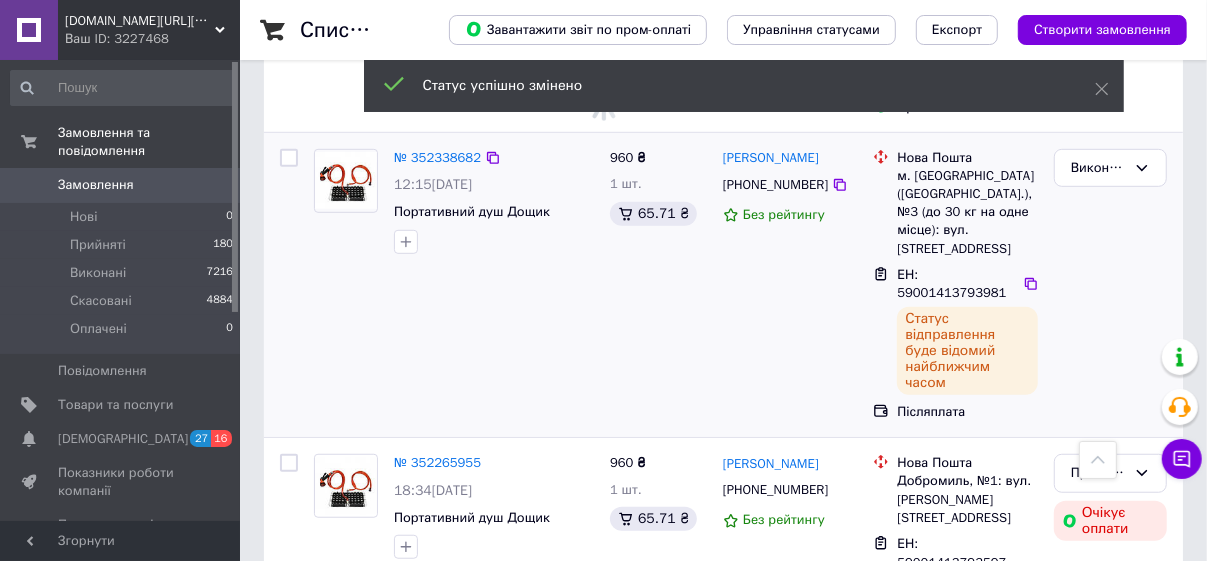 scroll, scrollTop: 707, scrollLeft: 0, axis: vertical 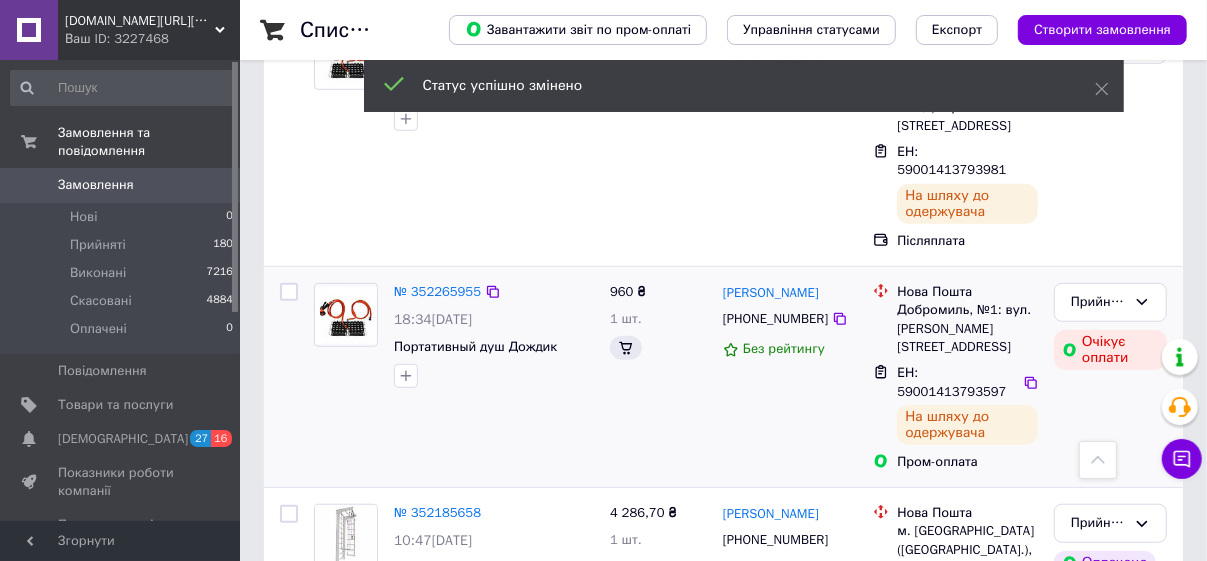 click on "Очікує оплати" at bounding box center [1110, 350] 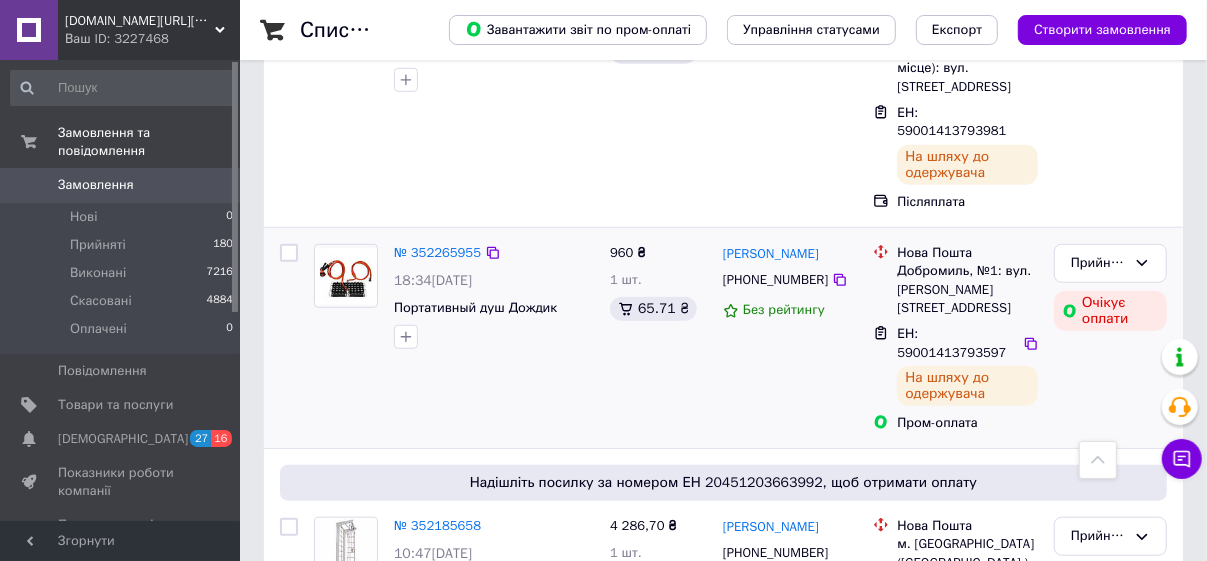 scroll, scrollTop: 818, scrollLeft: 0, axis: vertical 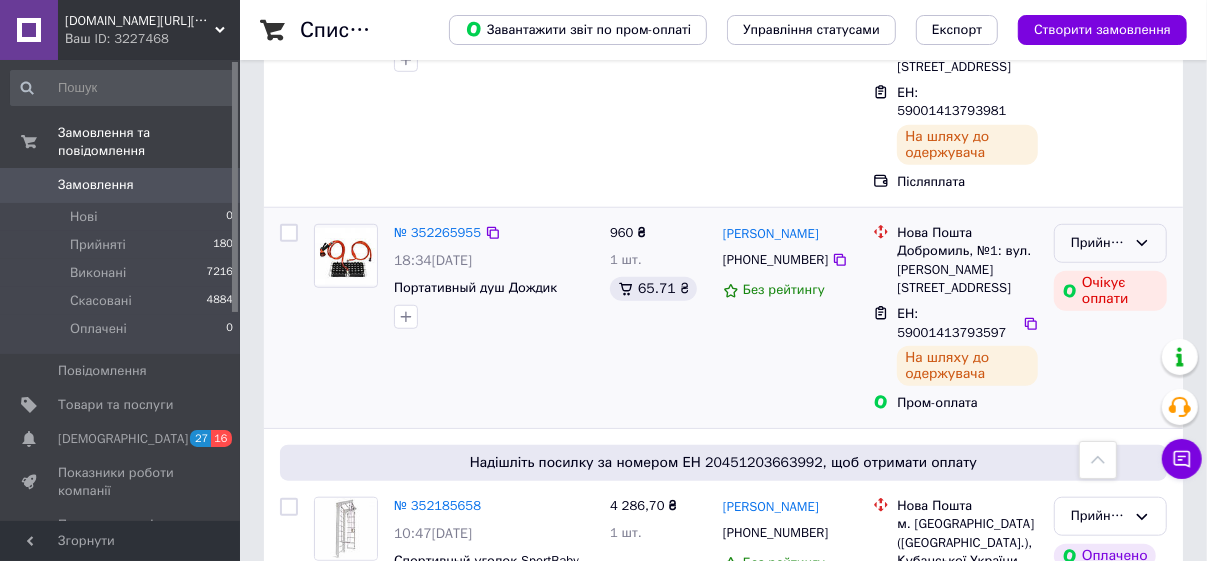 click 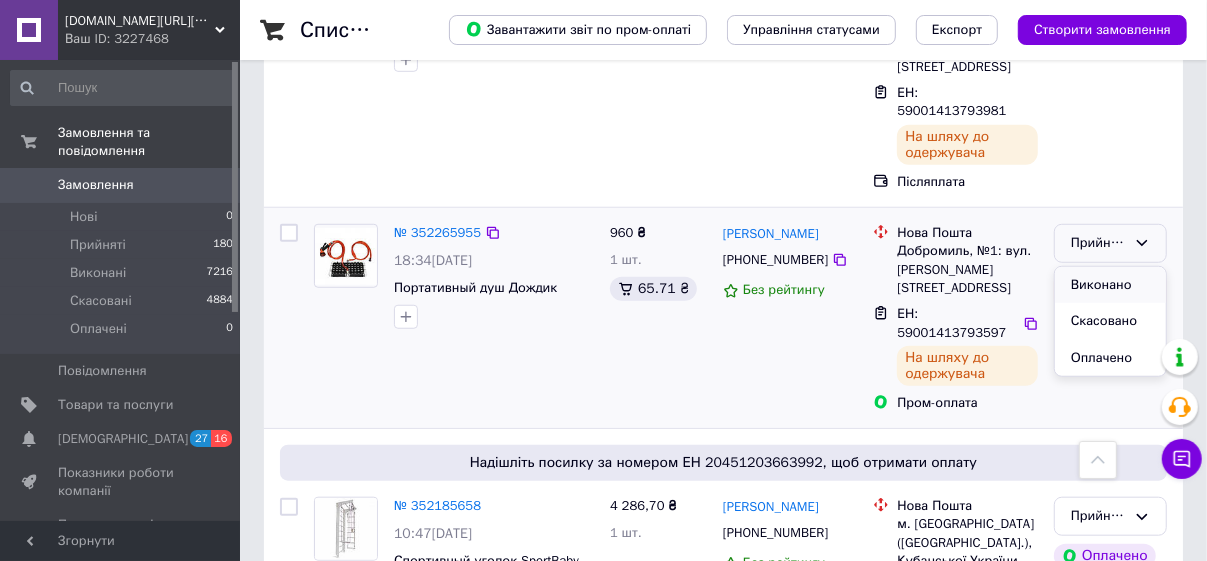 click on "Виконано" at bounding box center [1110, 285] 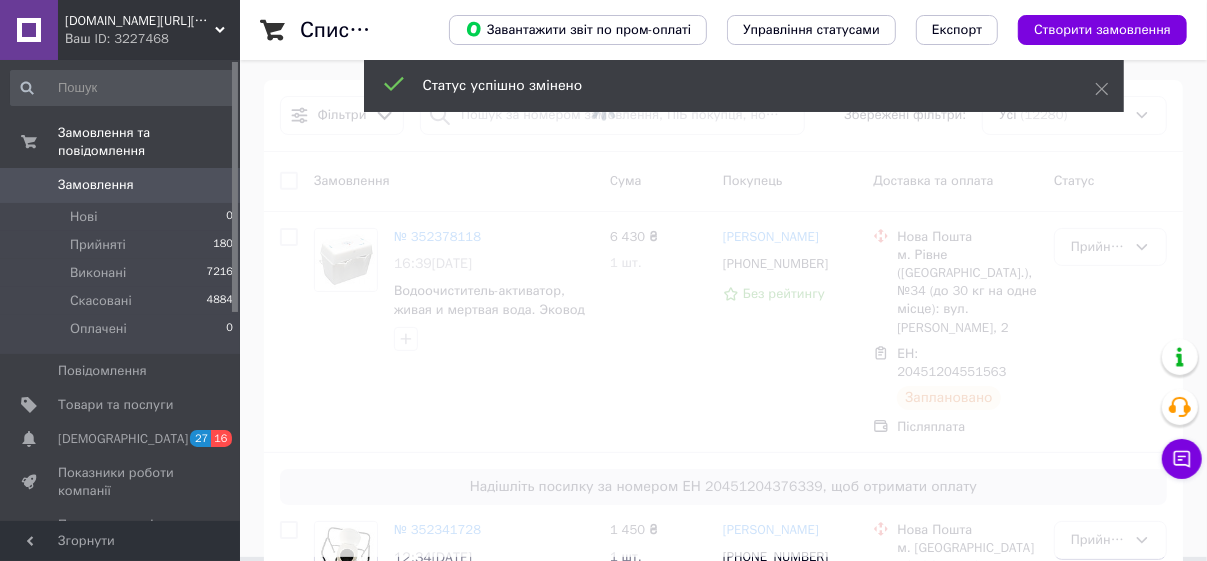 scroll, scrollTop: 0, scrollLeft: 0, axis: both 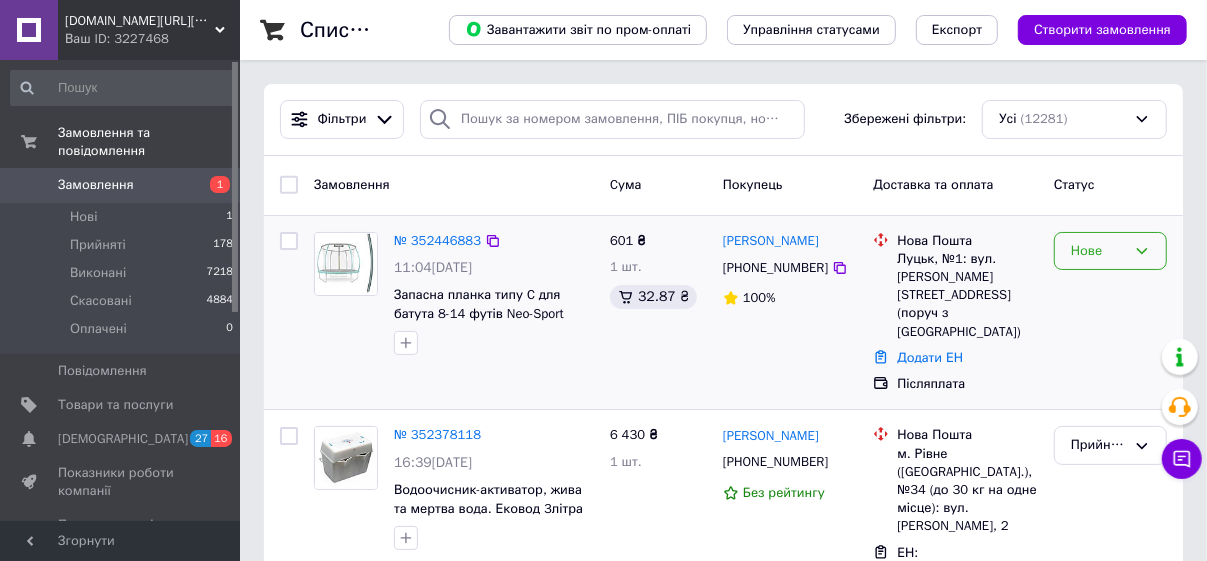 click 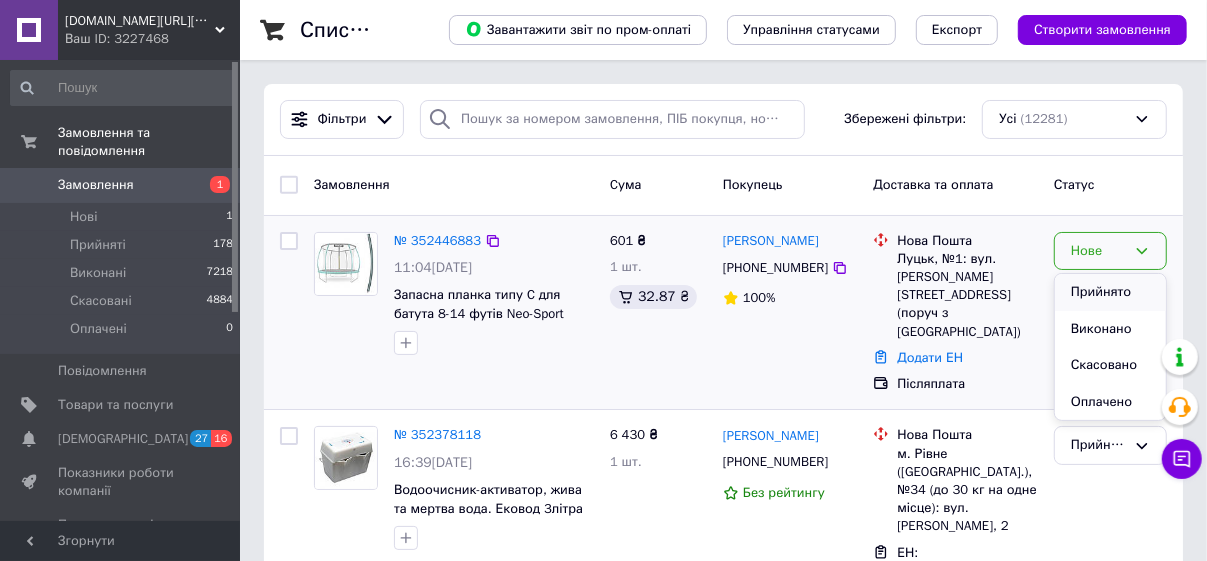 click on "Прийнято" at bounding box center (1110, 292) 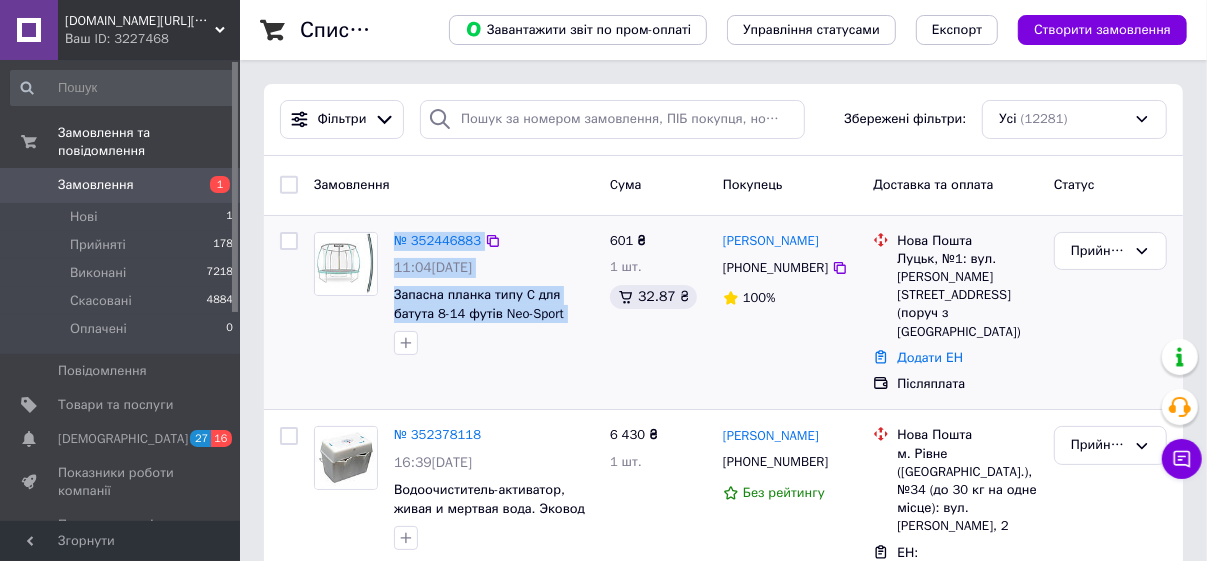 drag, startPoint x: 570, startPoint y: 320, endPoint x: 384, endPoint y: 296, distance: 187.54199 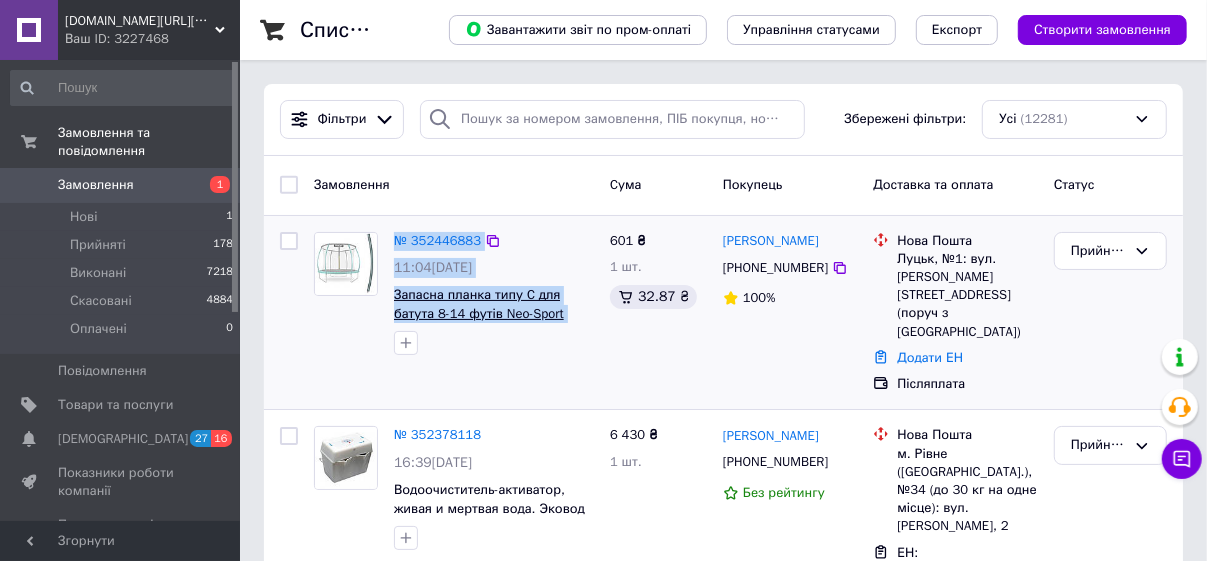 copy on "№ 352446883 11:04, 13.07.2025 Запасна планка типу C для батута 8-14 футів Neo-Sport зелена" 